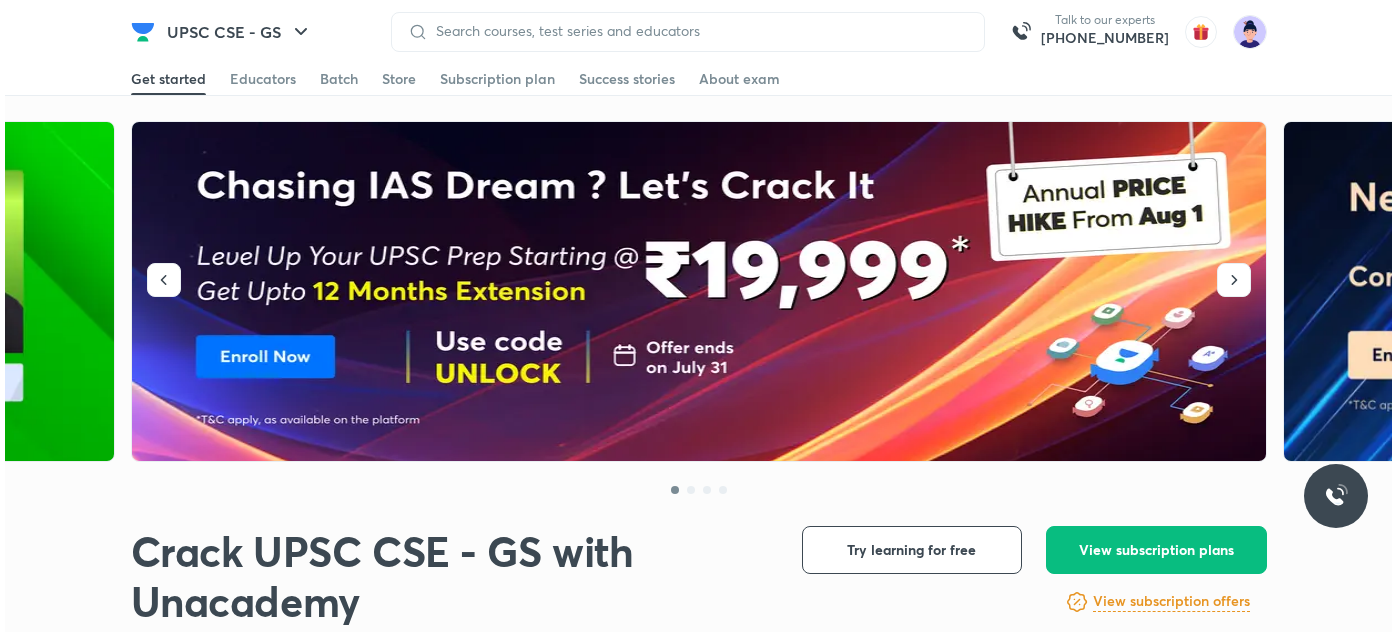 scroll, scrollTop: 0, scrollLeft: 0, axis: both 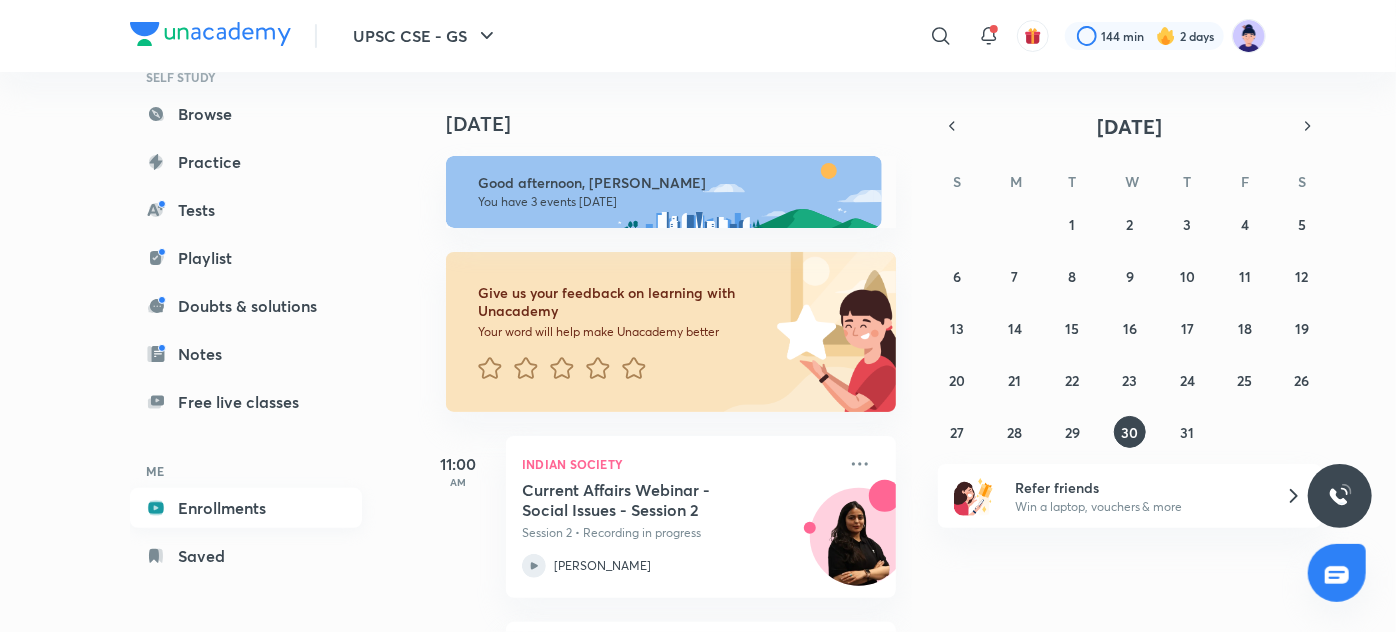 click on "Enrollments" at bounding box center (246, 508) 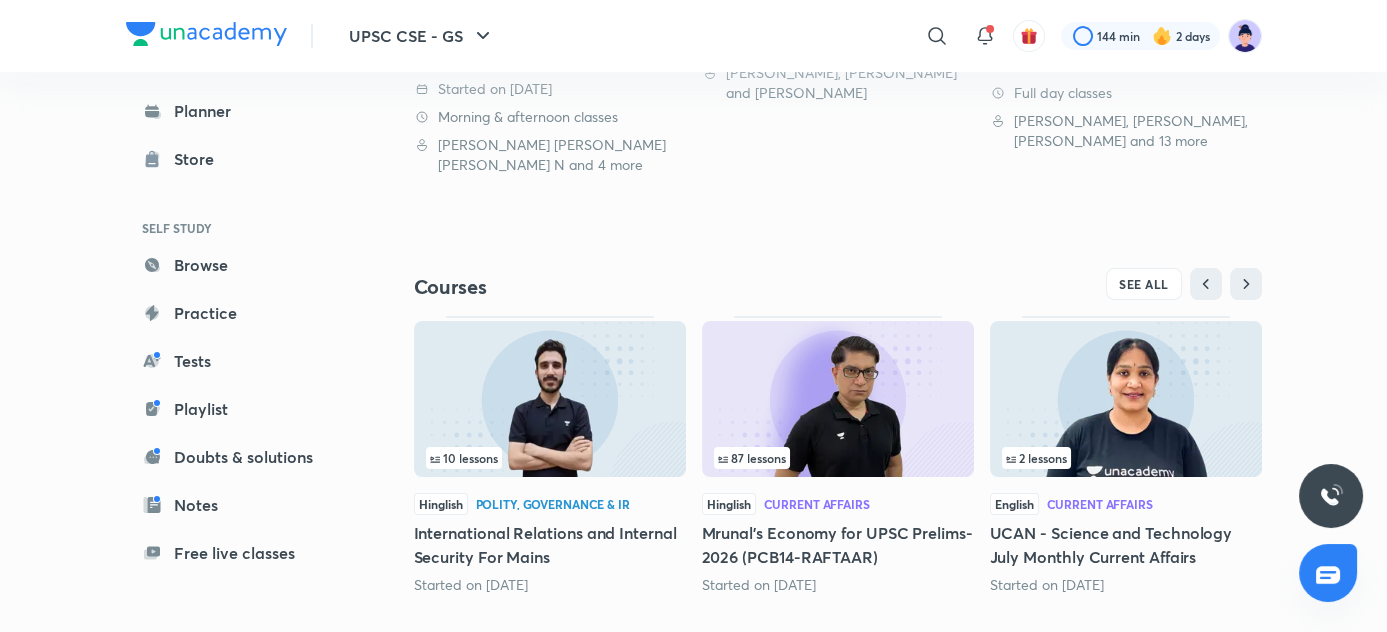 scroll, scrollTop: 586, scrollLeft: 0, axis: vertical 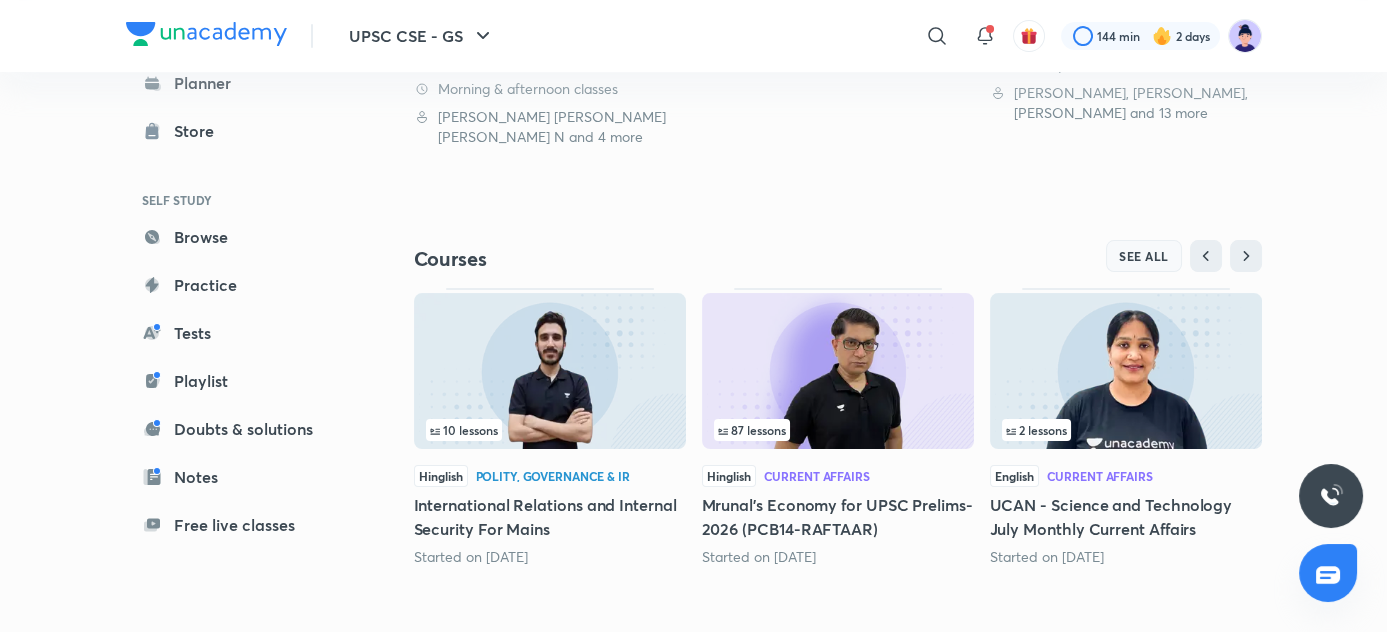 click on "SEE ALL" at bounding box center (1144, 256) 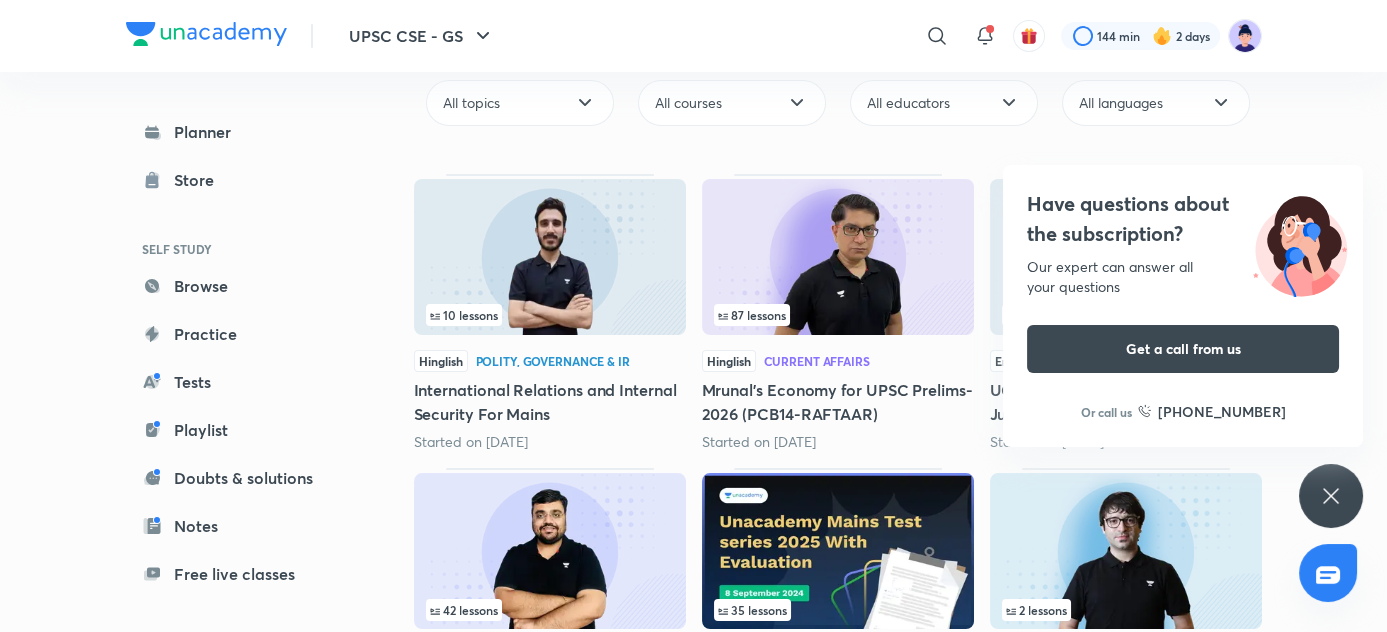scroll, scrollTop: 210, scrollLeft: 0, axis: vertical 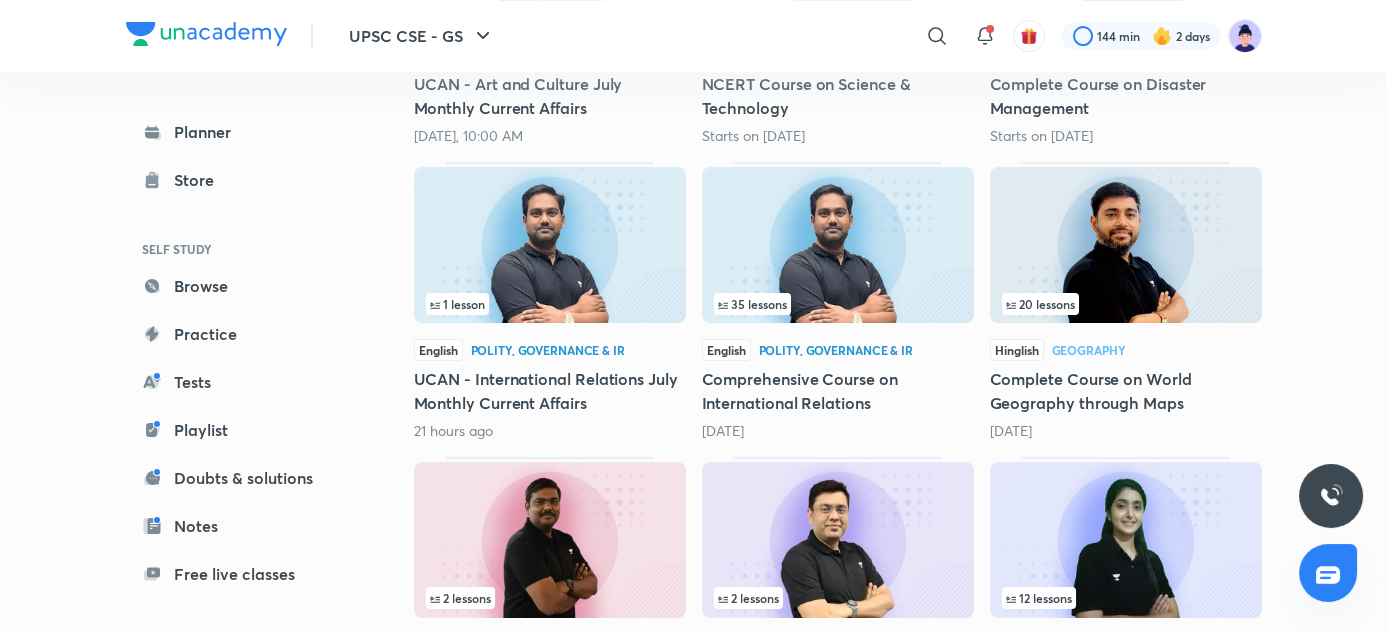 click on "Comprehensive Course on International Relations" at bounding box center [838, 391] 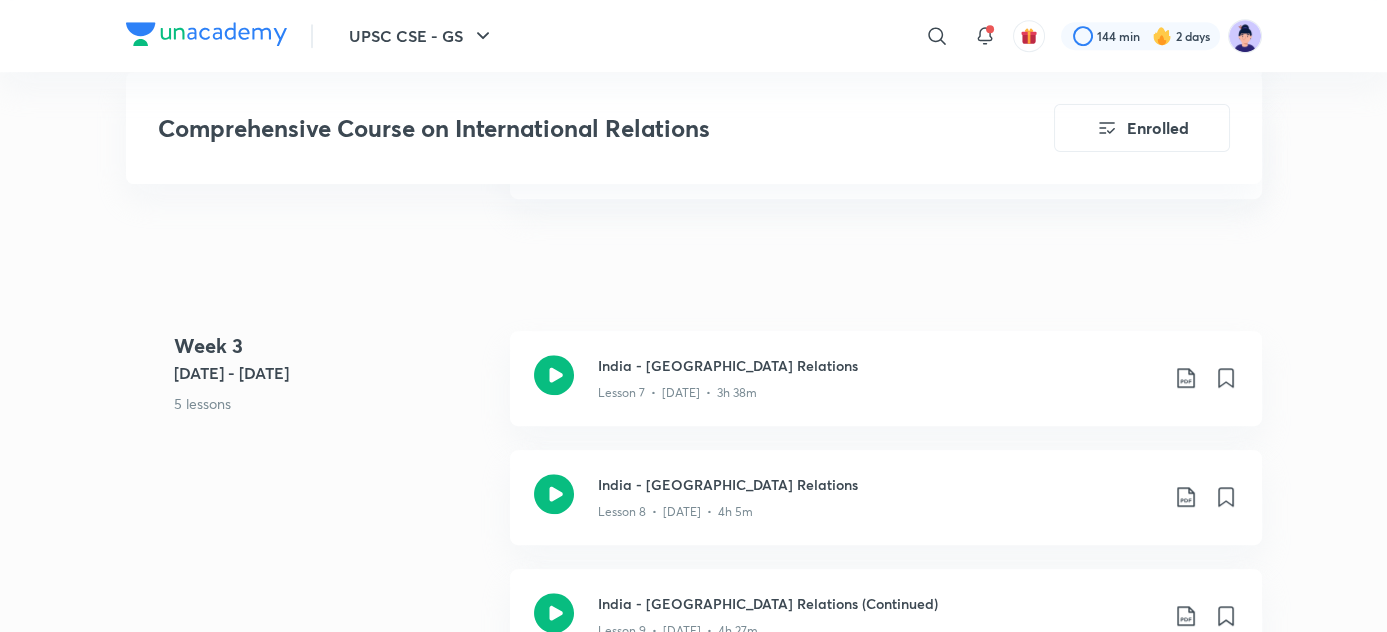scroll, scrollTop: 1959, scrollLeft: 0, axis: vertical 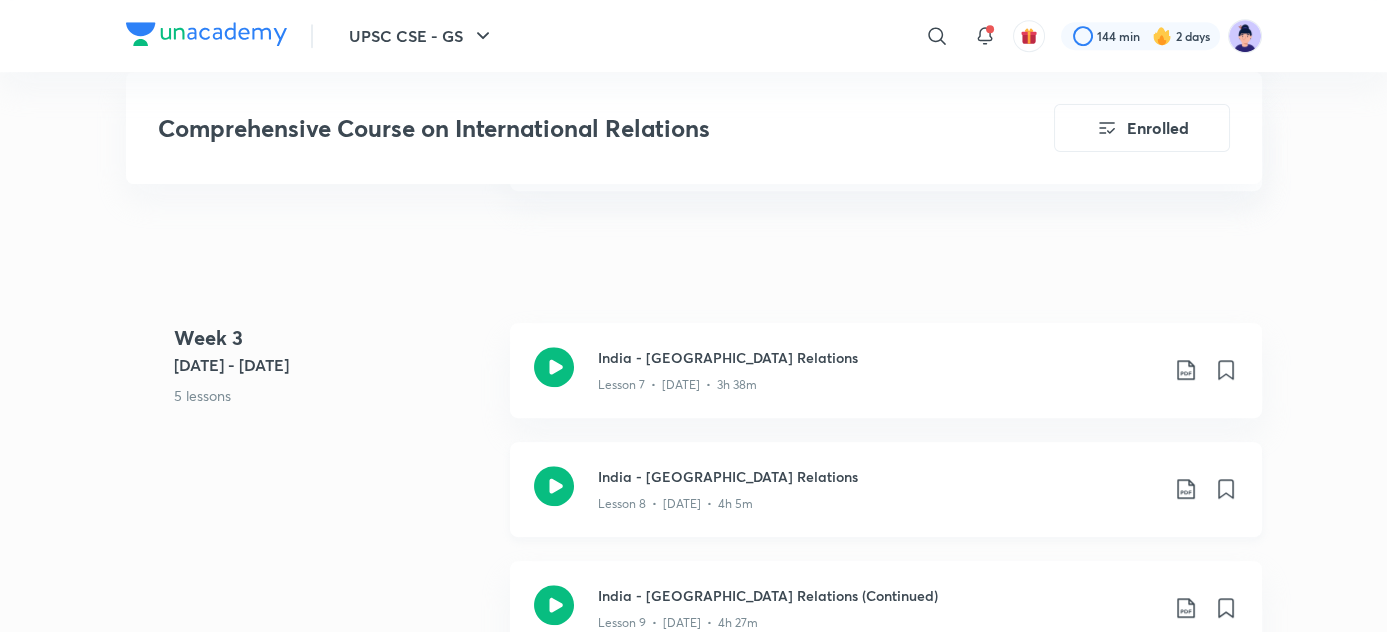 click on "India - [GEOGRAPHIC_DATA] Relations" at bounding box center [878, -800] 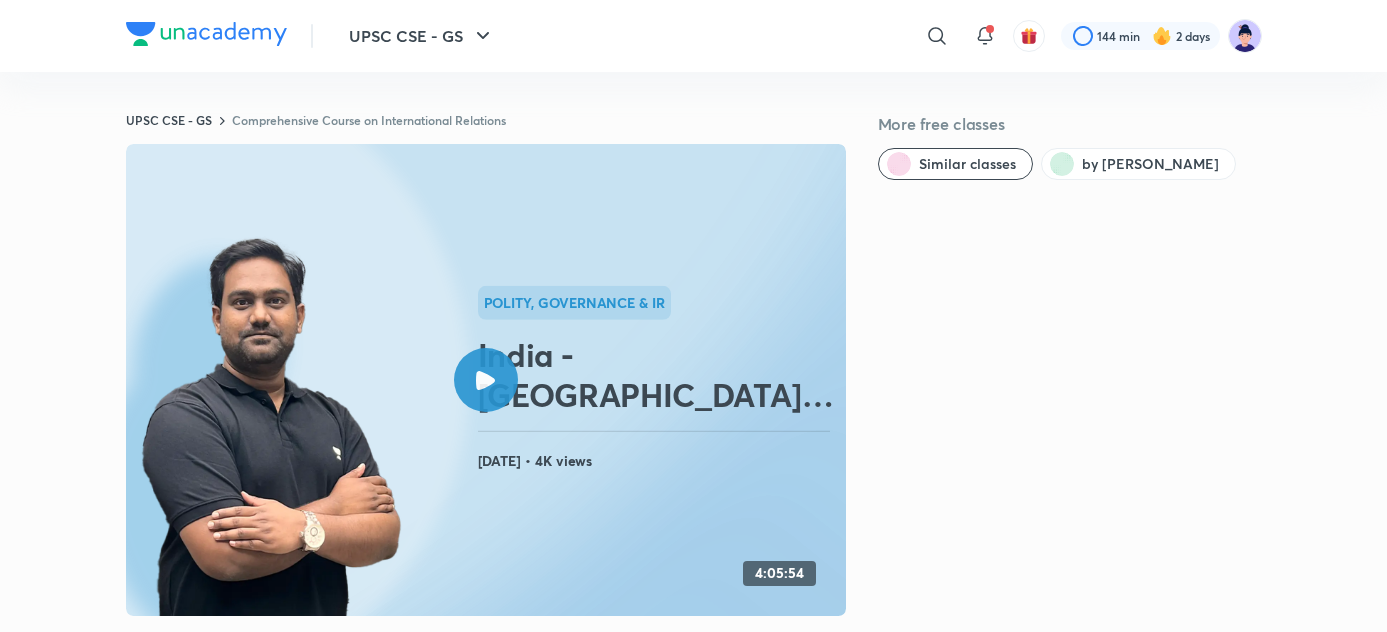 scroll, scrollTop: 0, scrollLeft: 0, axis: both 